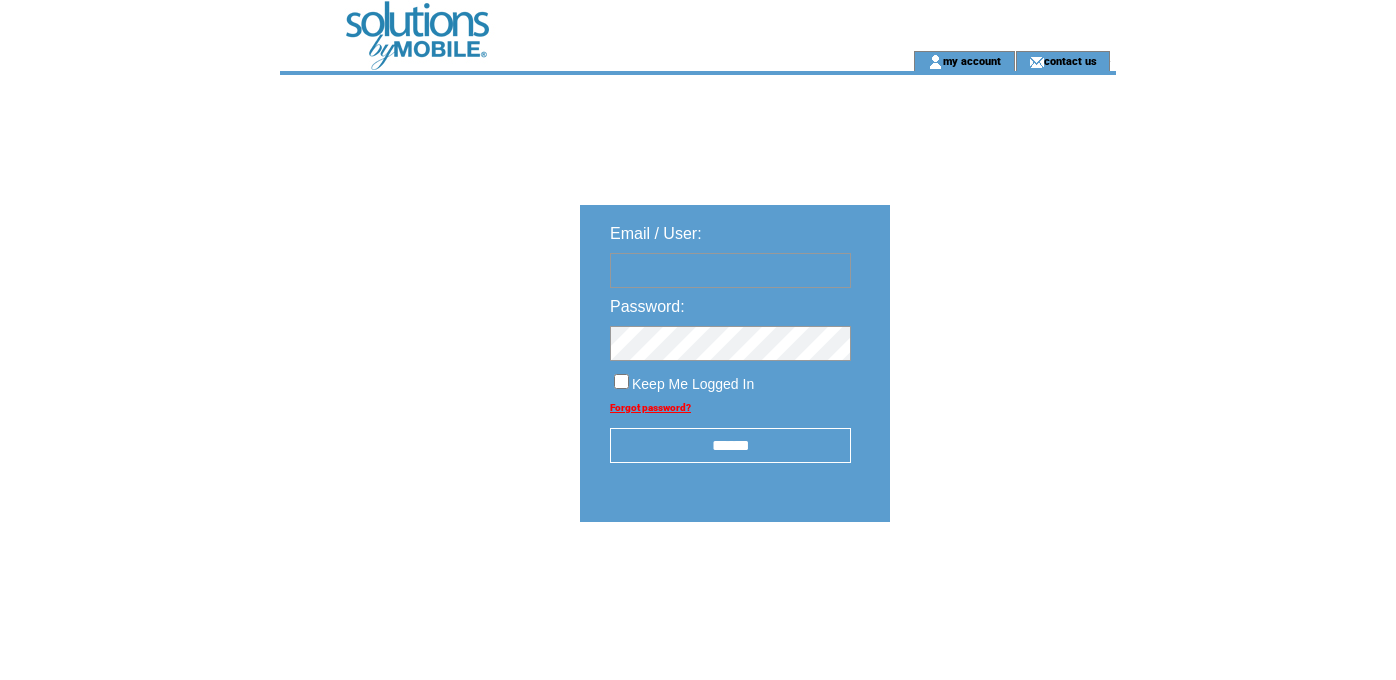 scroll, scrollTop: 0, scrollLeft: 0, axis: both 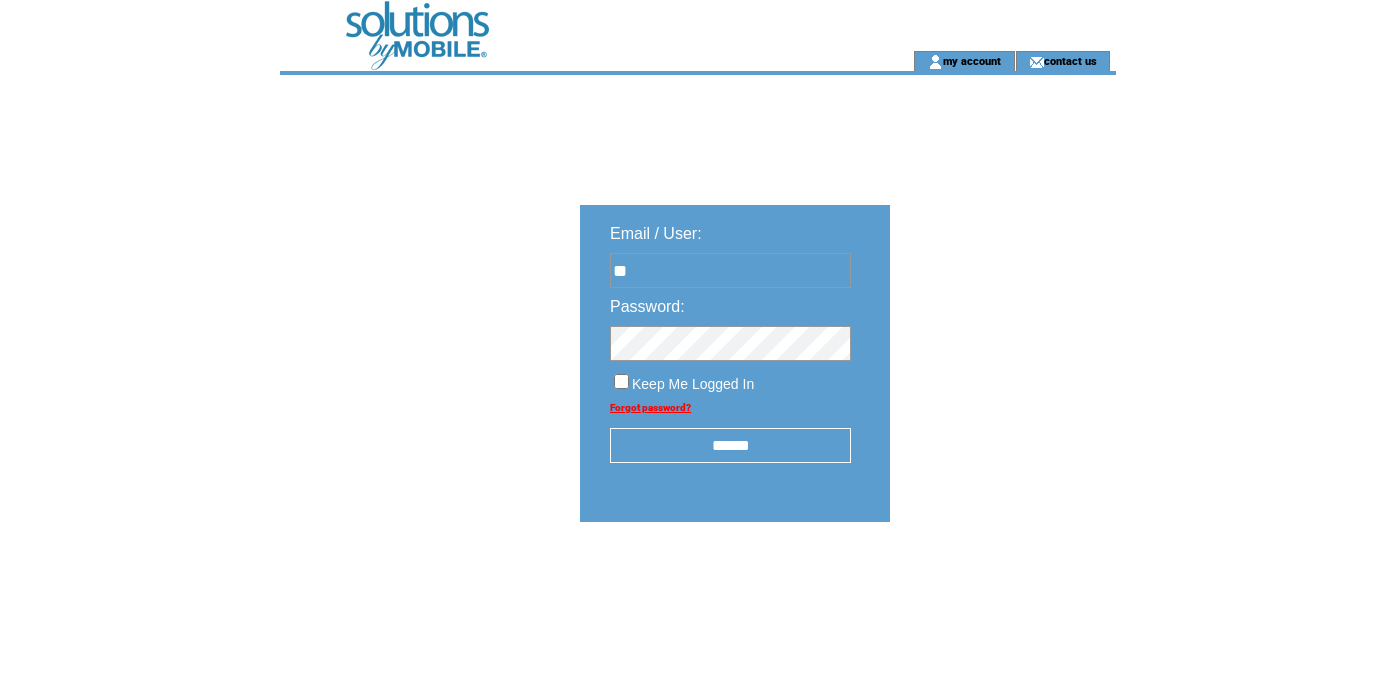 type on "**********" 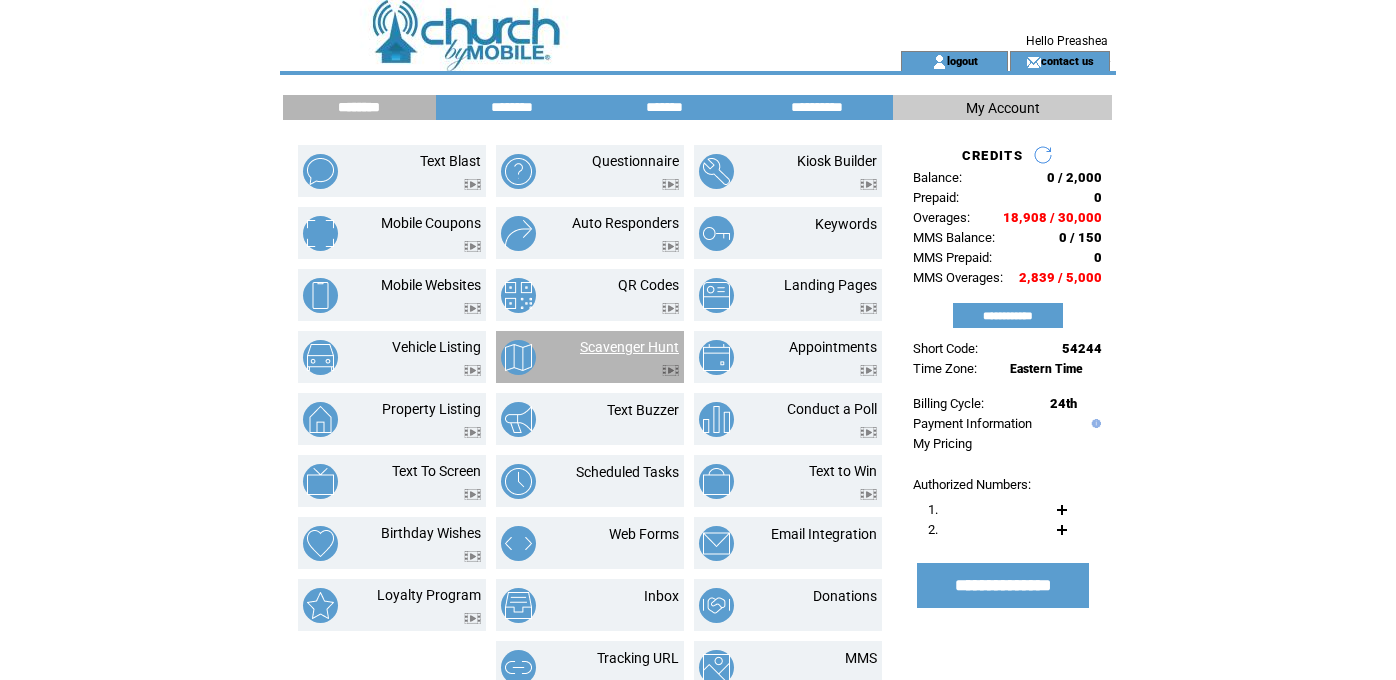 scroll, scrollTop: 0, scrollLeft: 0, axis: both 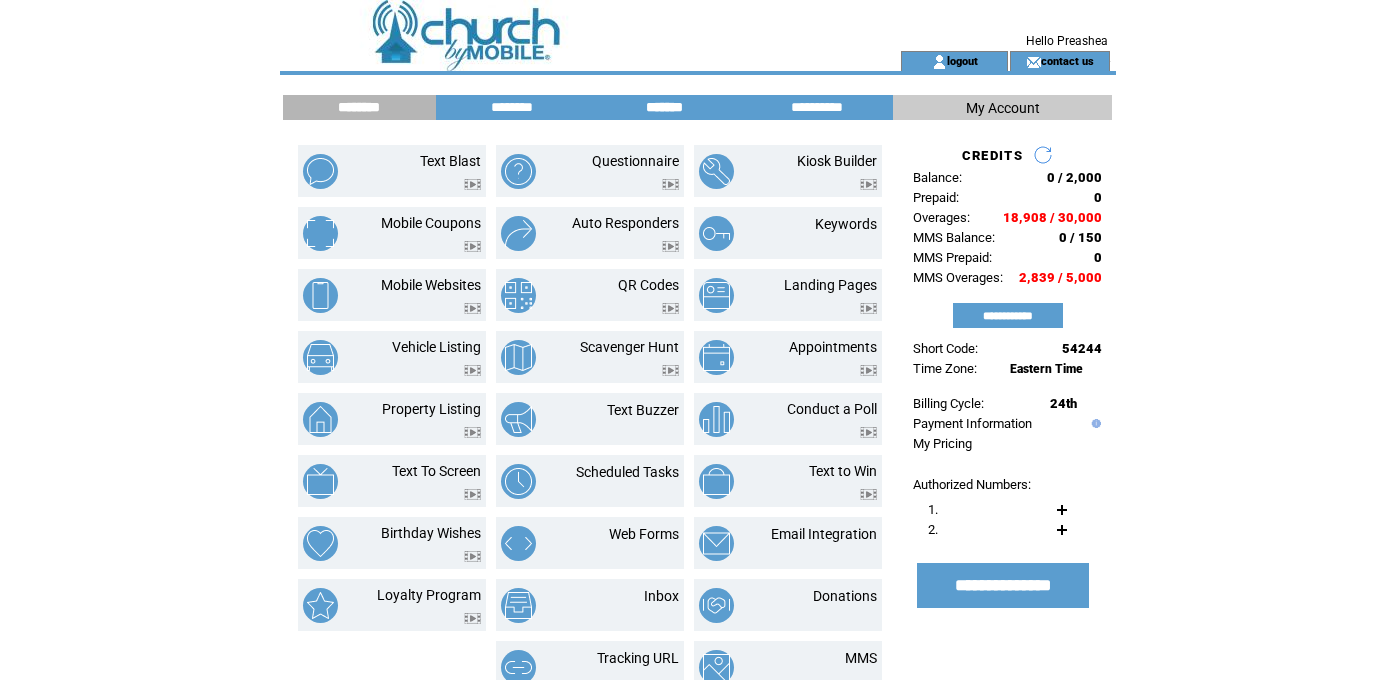 click on "*******" at bounding box center (664, 107) 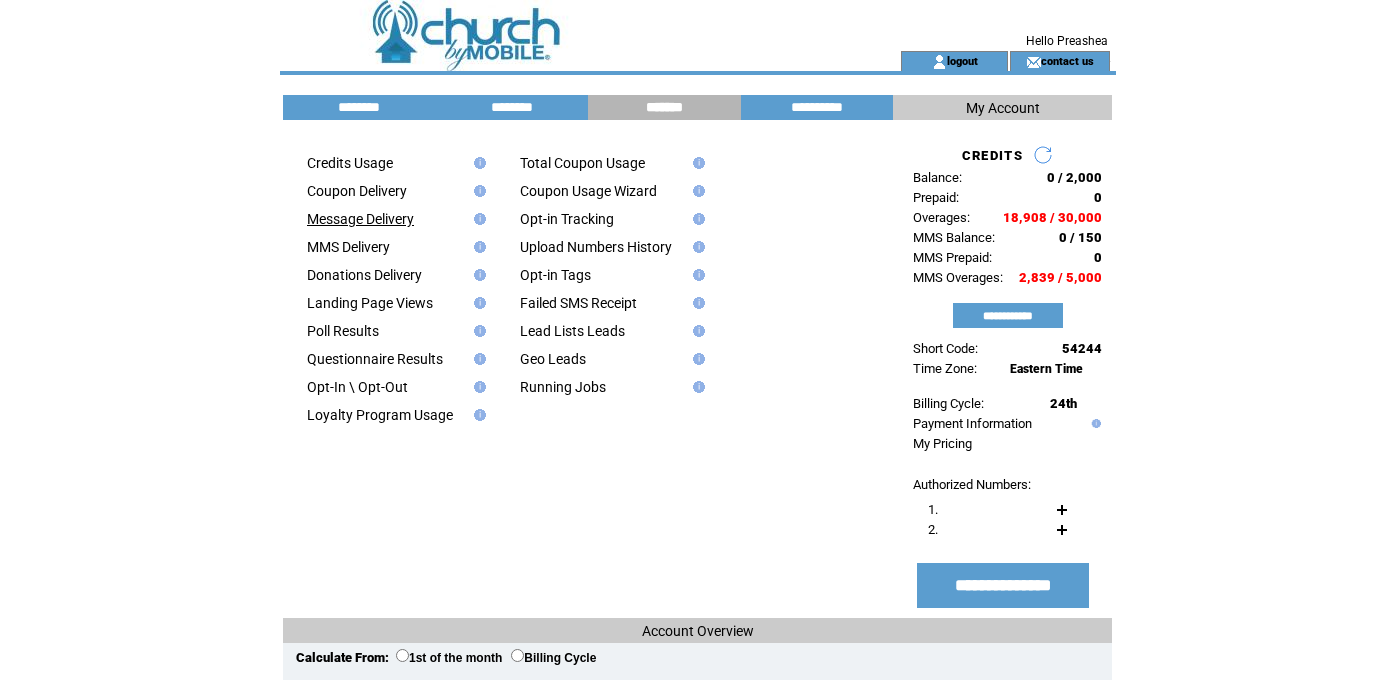 click on "Message Delivery" at bounding box center [360, 219] 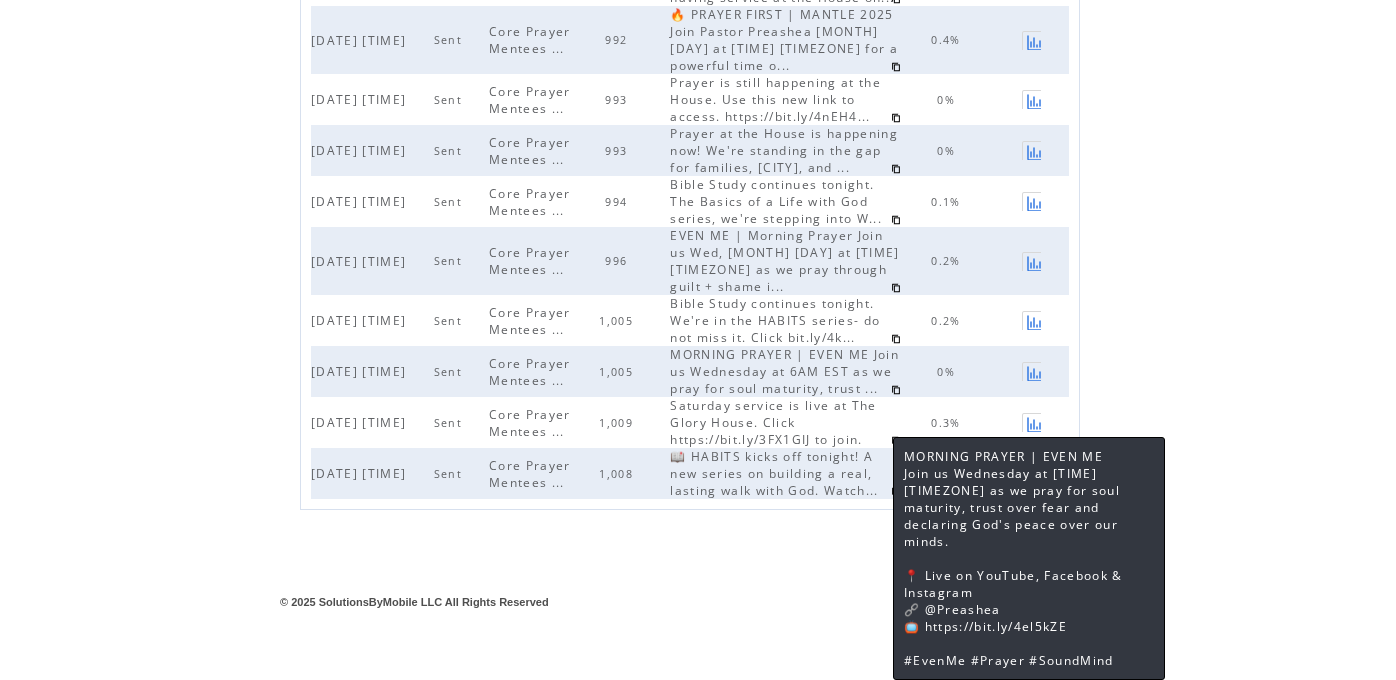 scroll, scrollTop: 513, scrollLeft: 0, axis: vertical 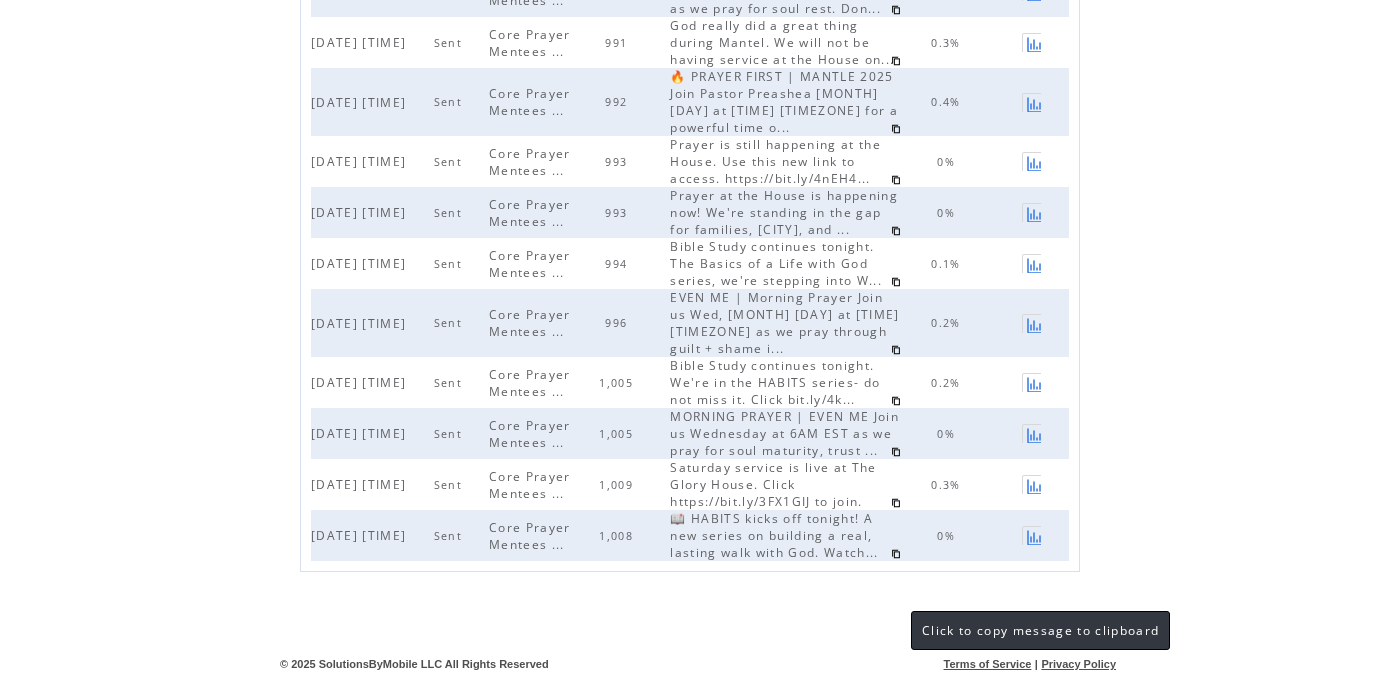 click at bounding box center (896, 503) 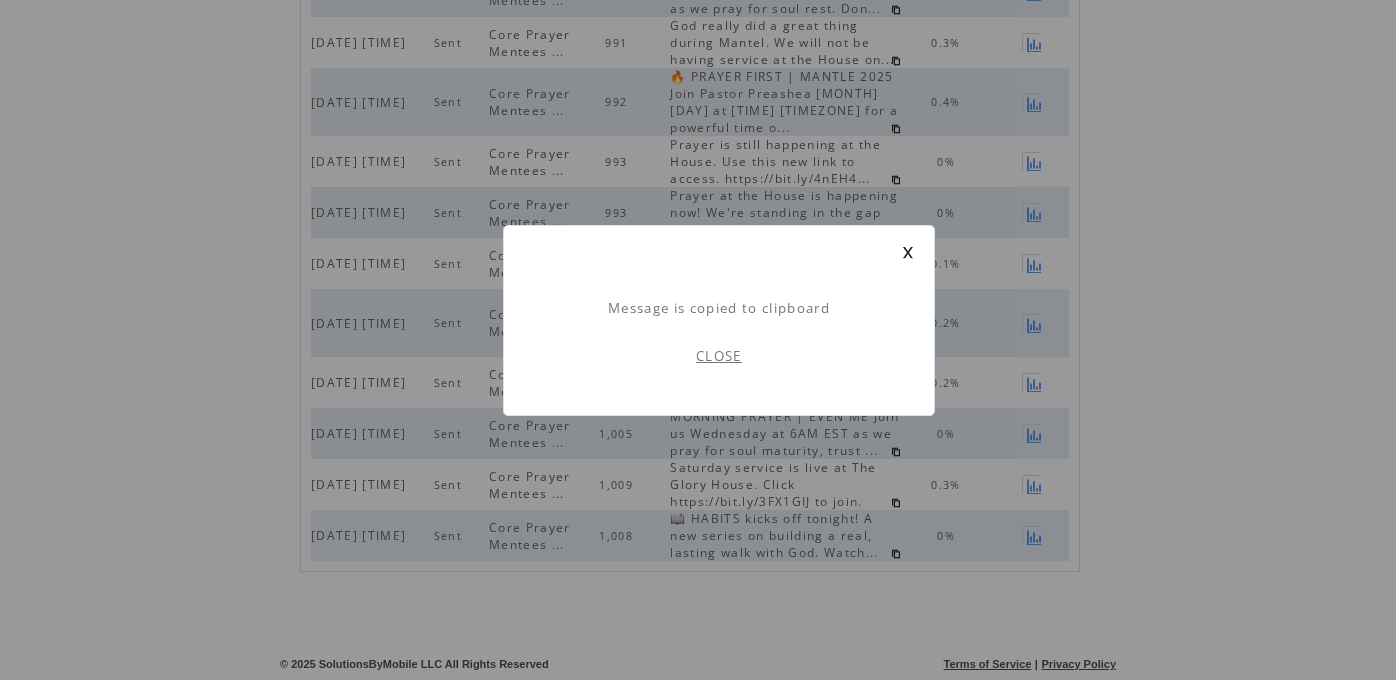 scroll, scrollTop: 1, scrollLeft: 0, axis: vertical 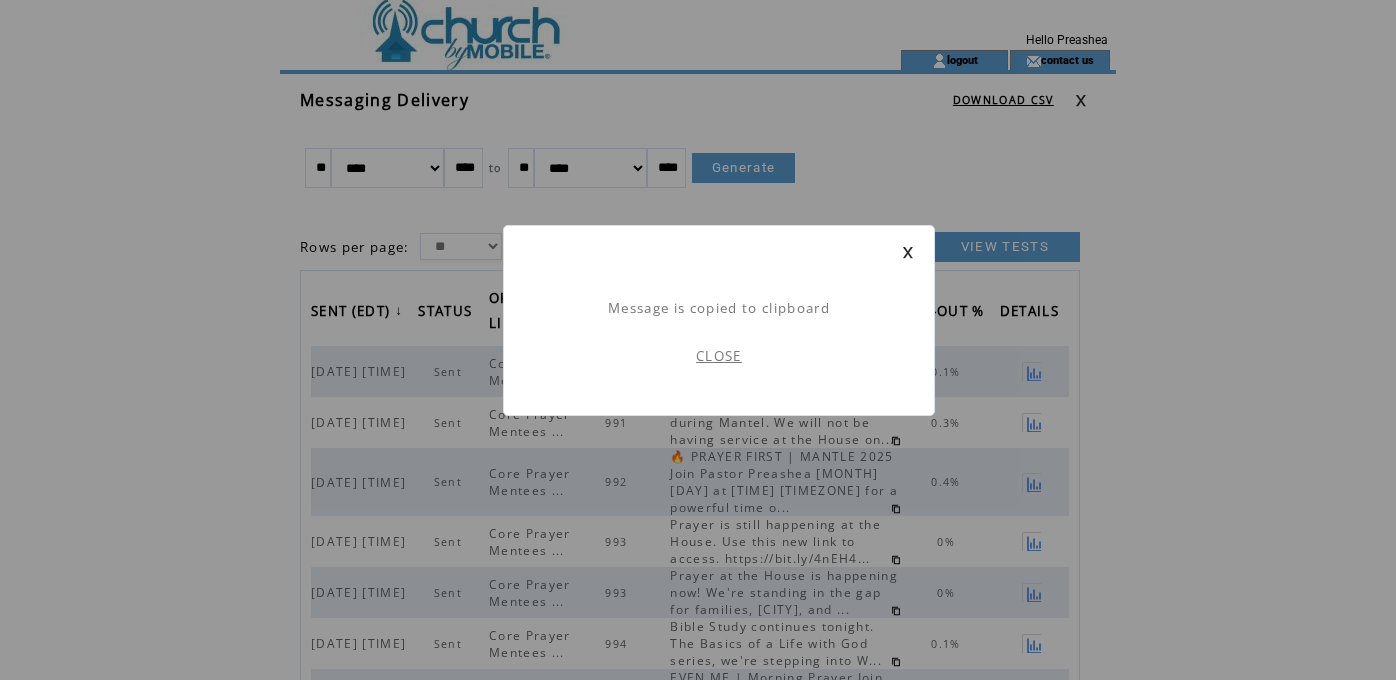 click on "Message is copied to clipboard
CLOSE" at bounding box center [698, 596] 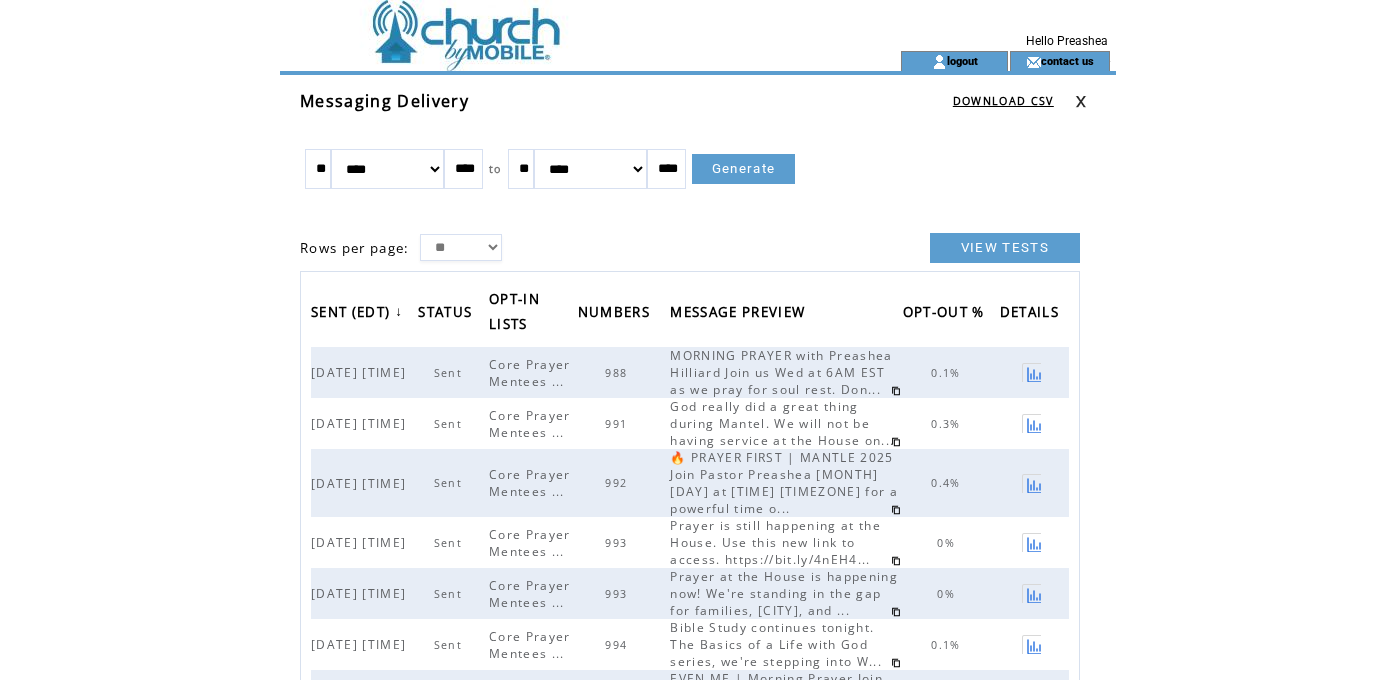 click at bounding box center [554, 25] 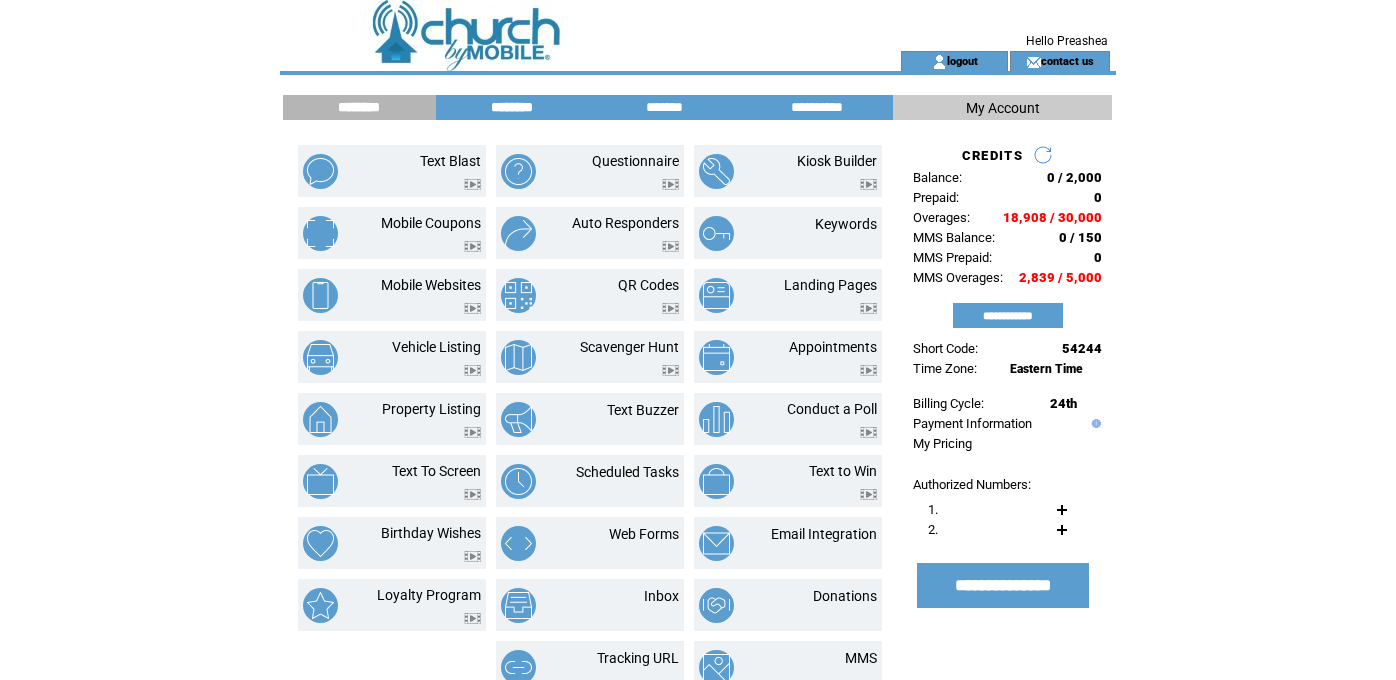 scroll, scrollTop: 0, scrollLeft: 0, axis: both 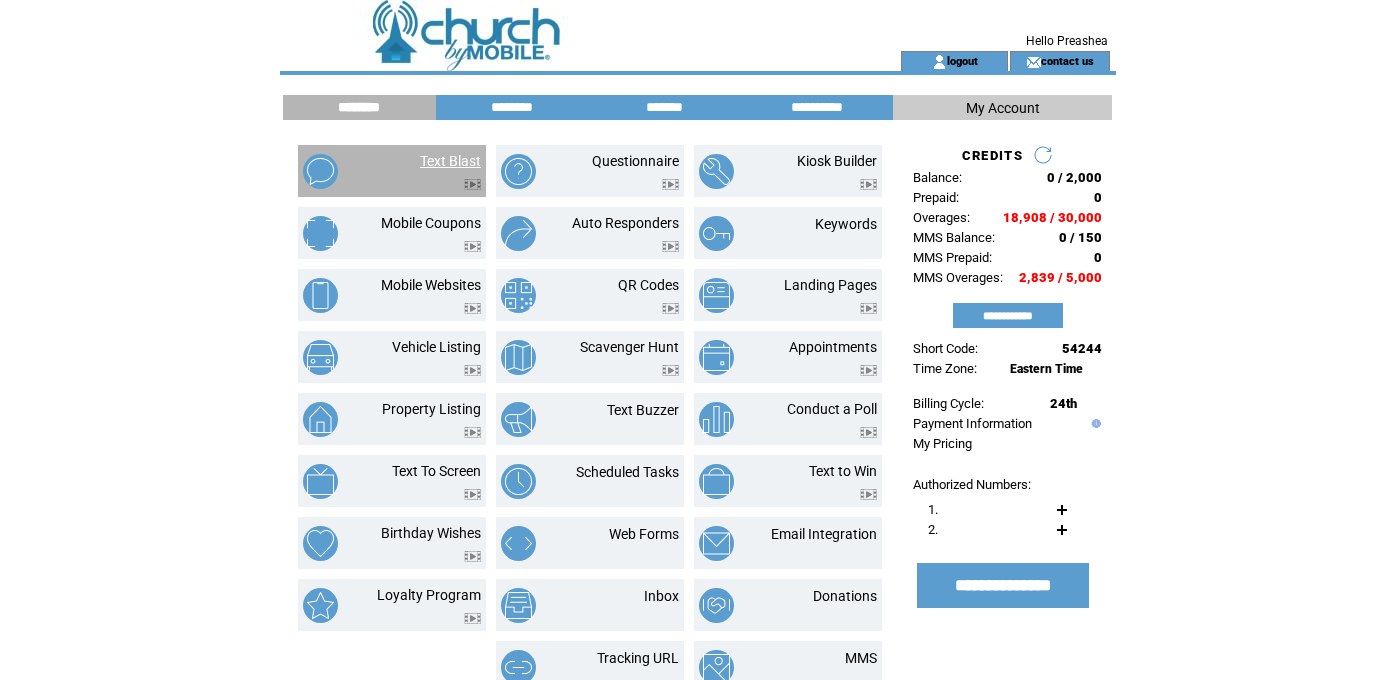 click on "Text Blast" at bounding box center [450, 161] 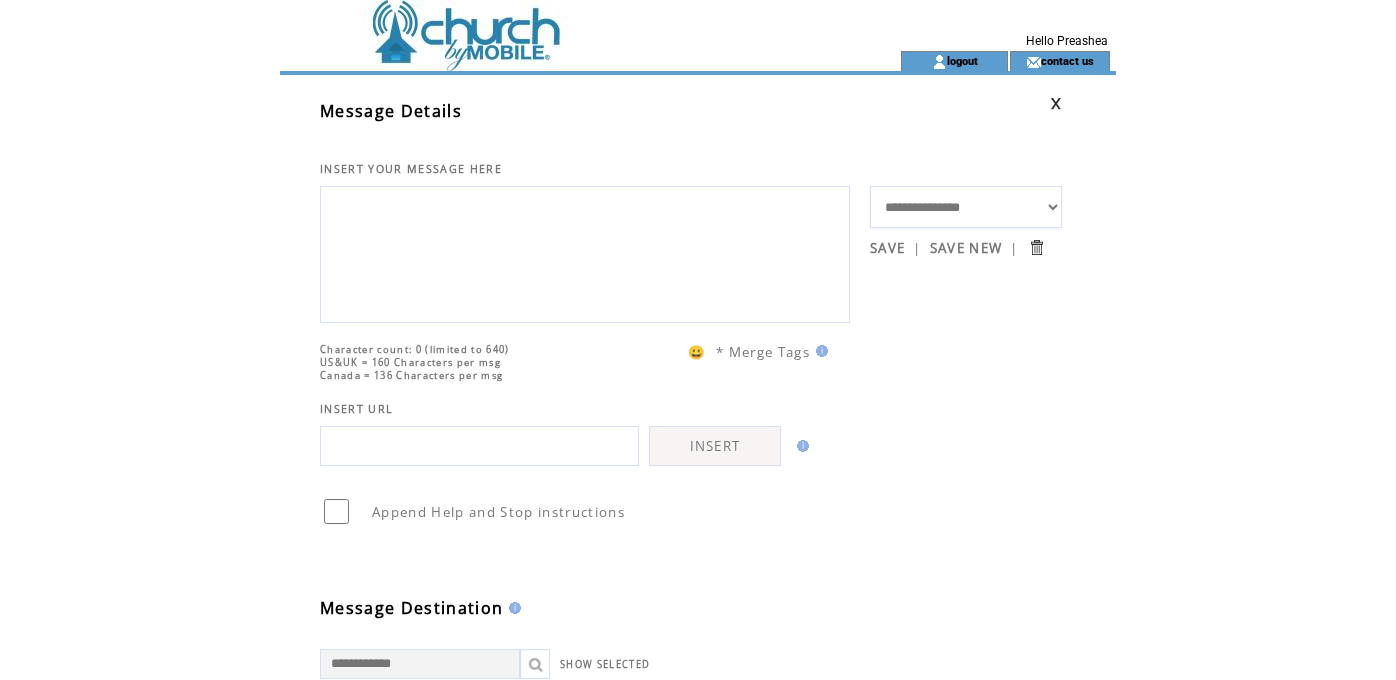 scroll, scrollTop: 0, scrollLeft: 0, axis: both 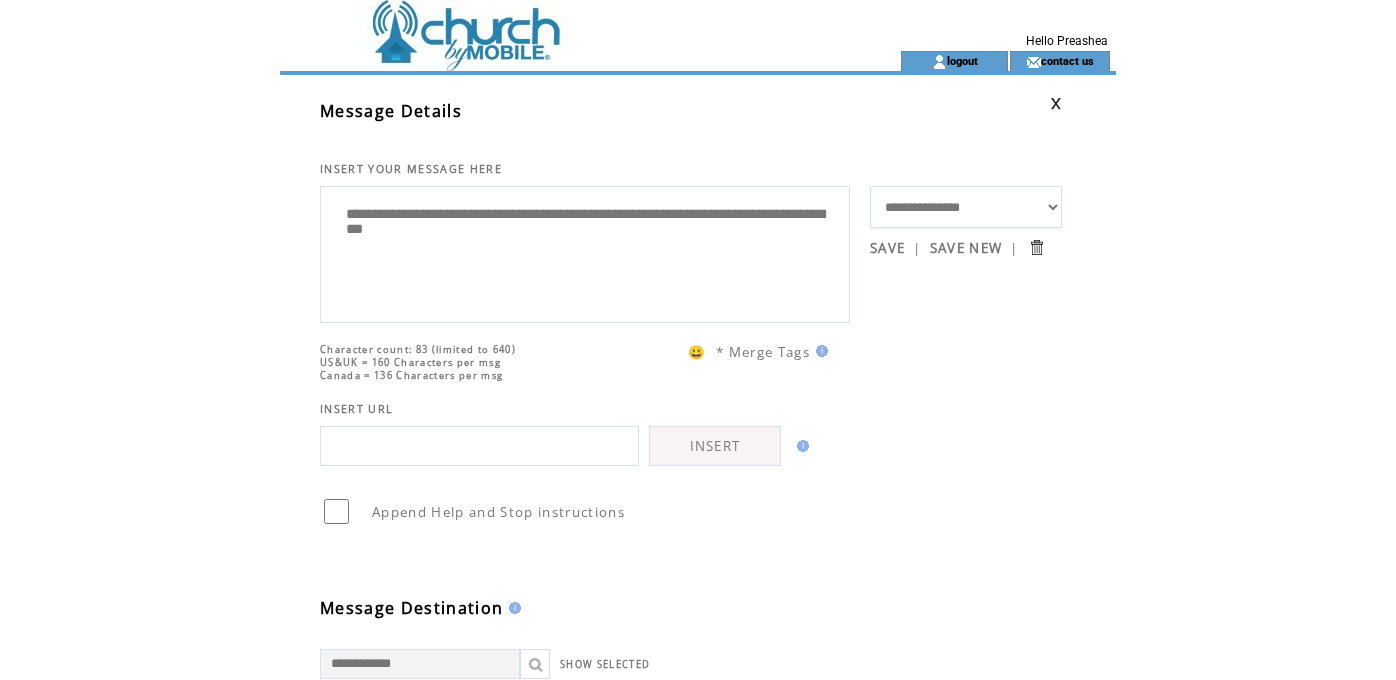 click on "**********" at bounding box center (585, 252) 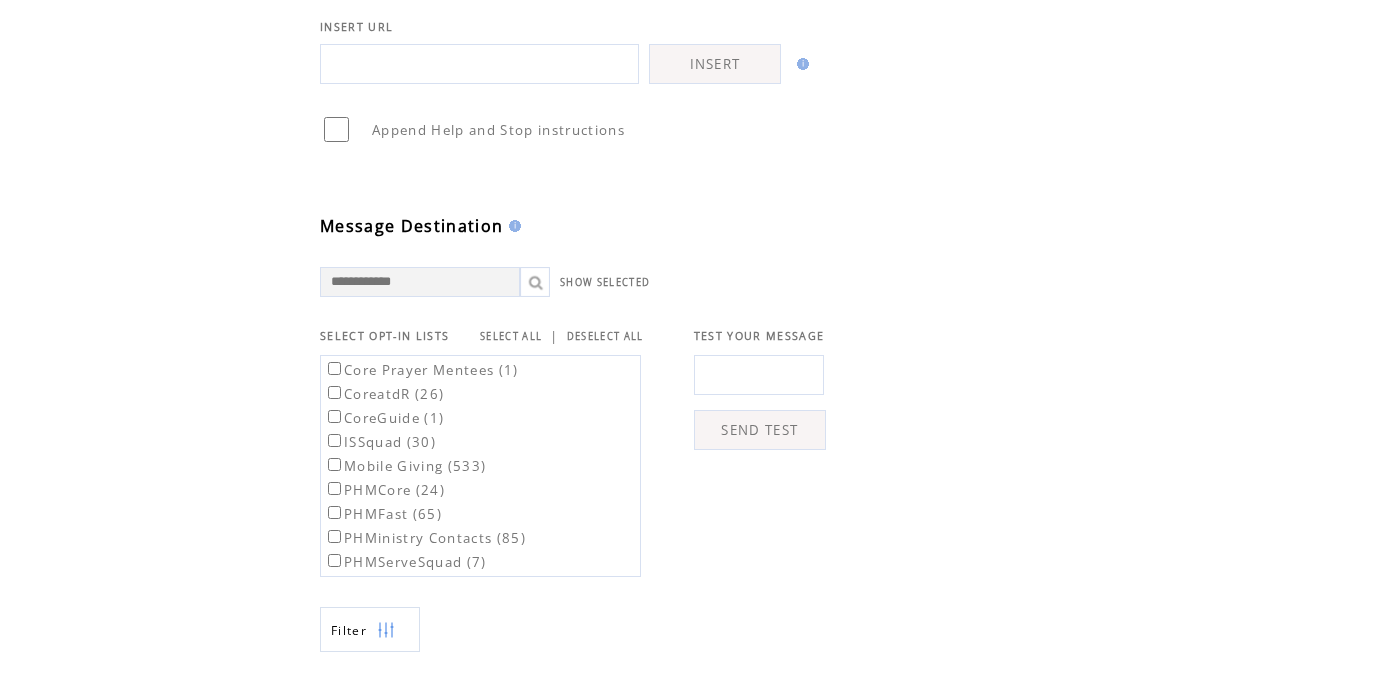 scroll, scrollTop: 391, scrollLeft: 0, axis: vertical 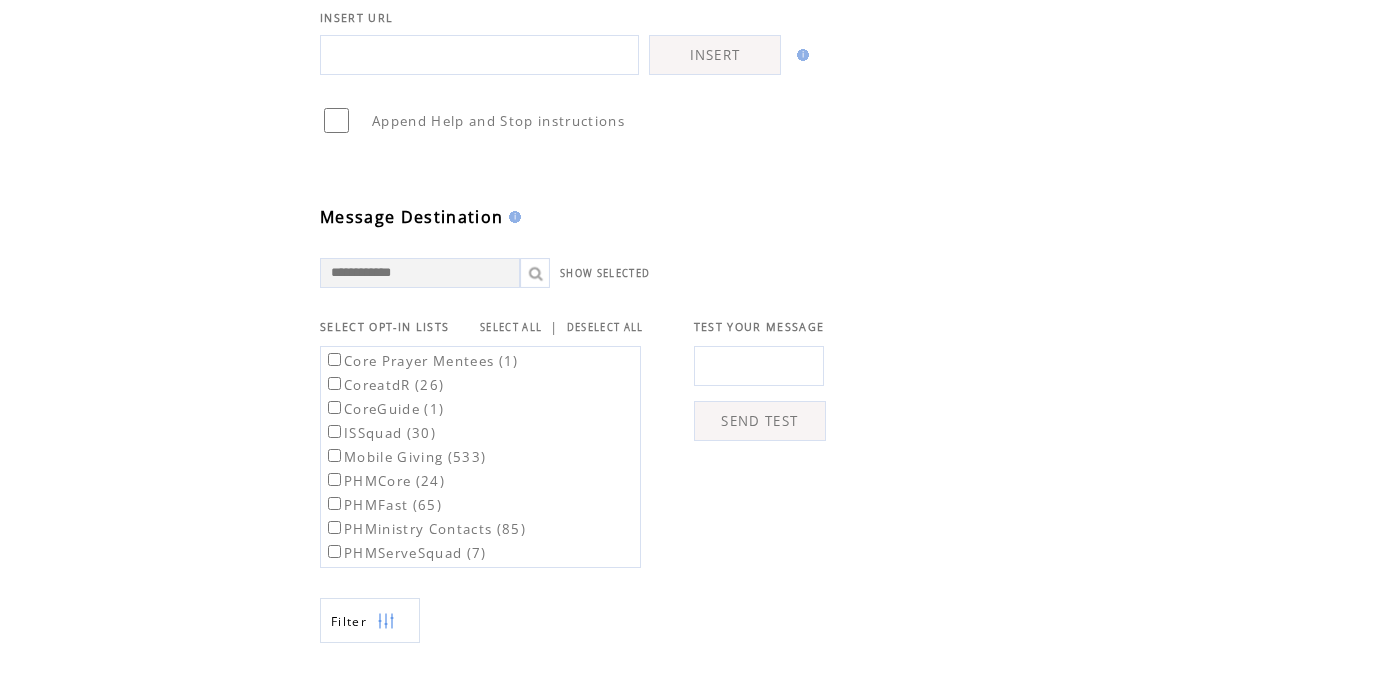 type on "**********" 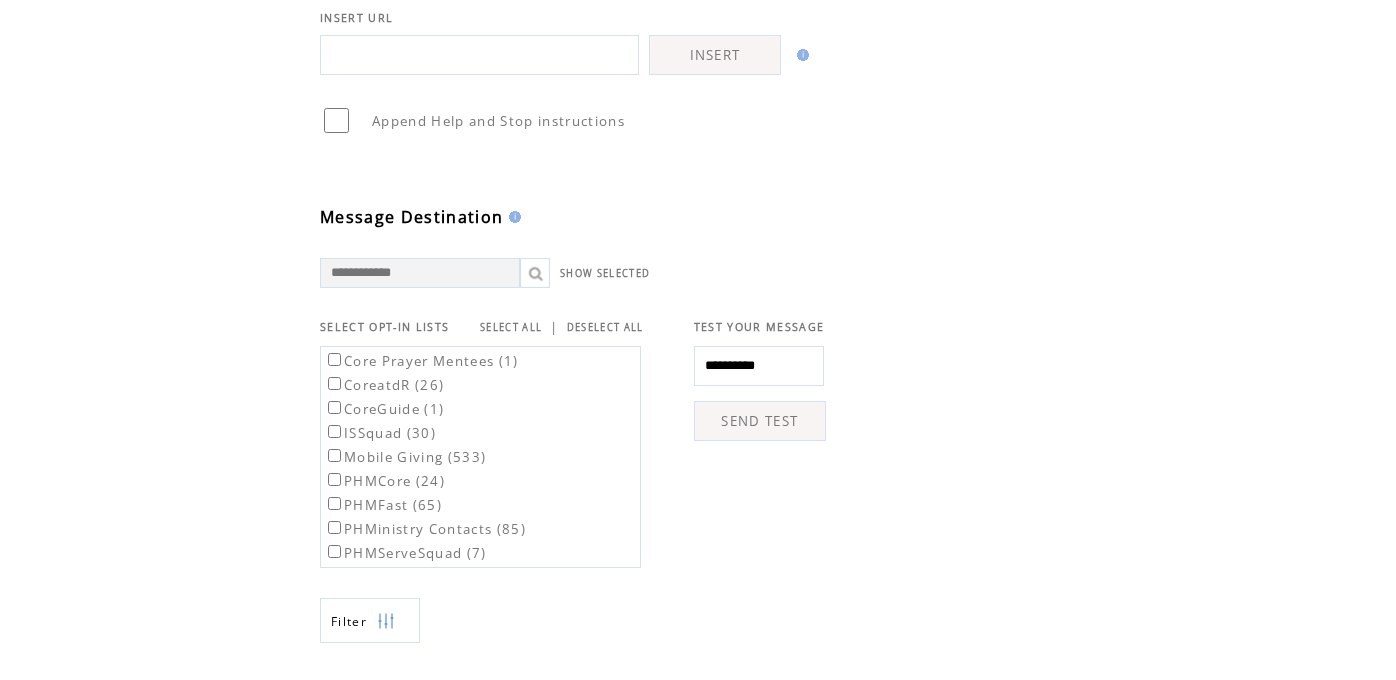 click on "SEND TEST" at bounding box center [760, 421] 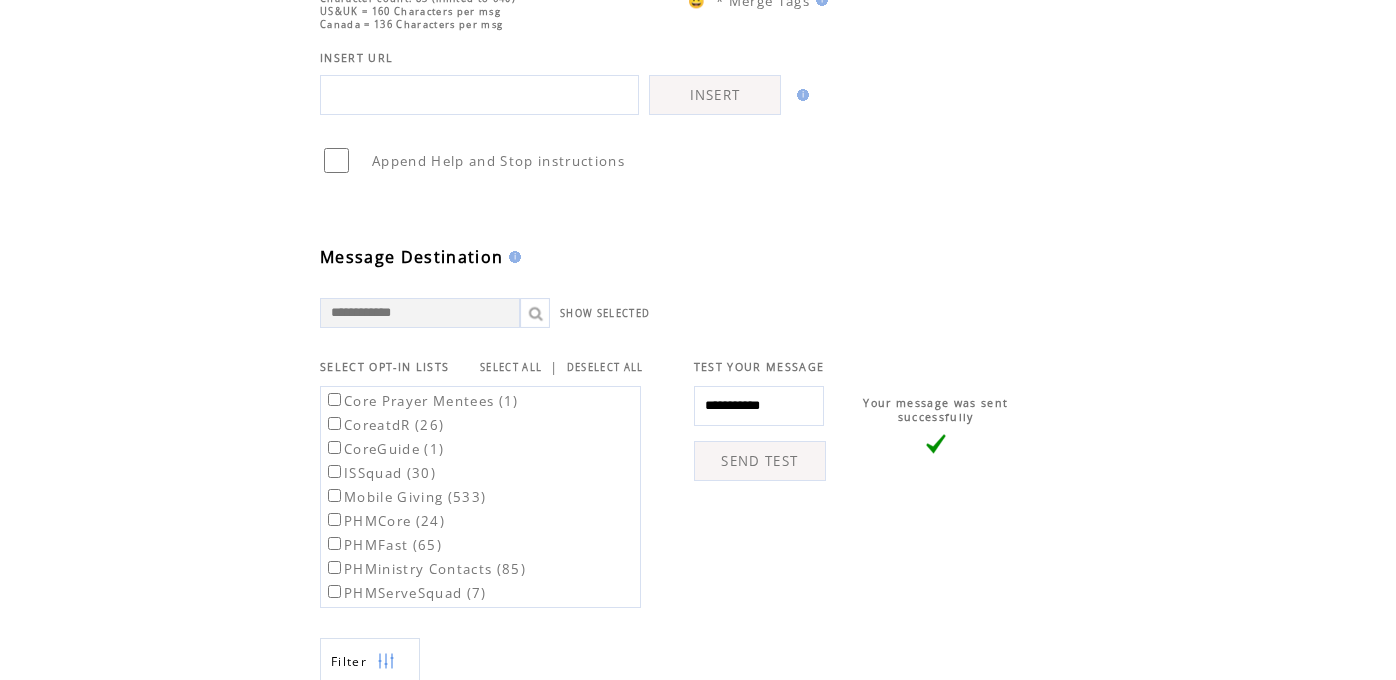scroll, scrollTop: 602, scrollLeft: 0, axis: vertical 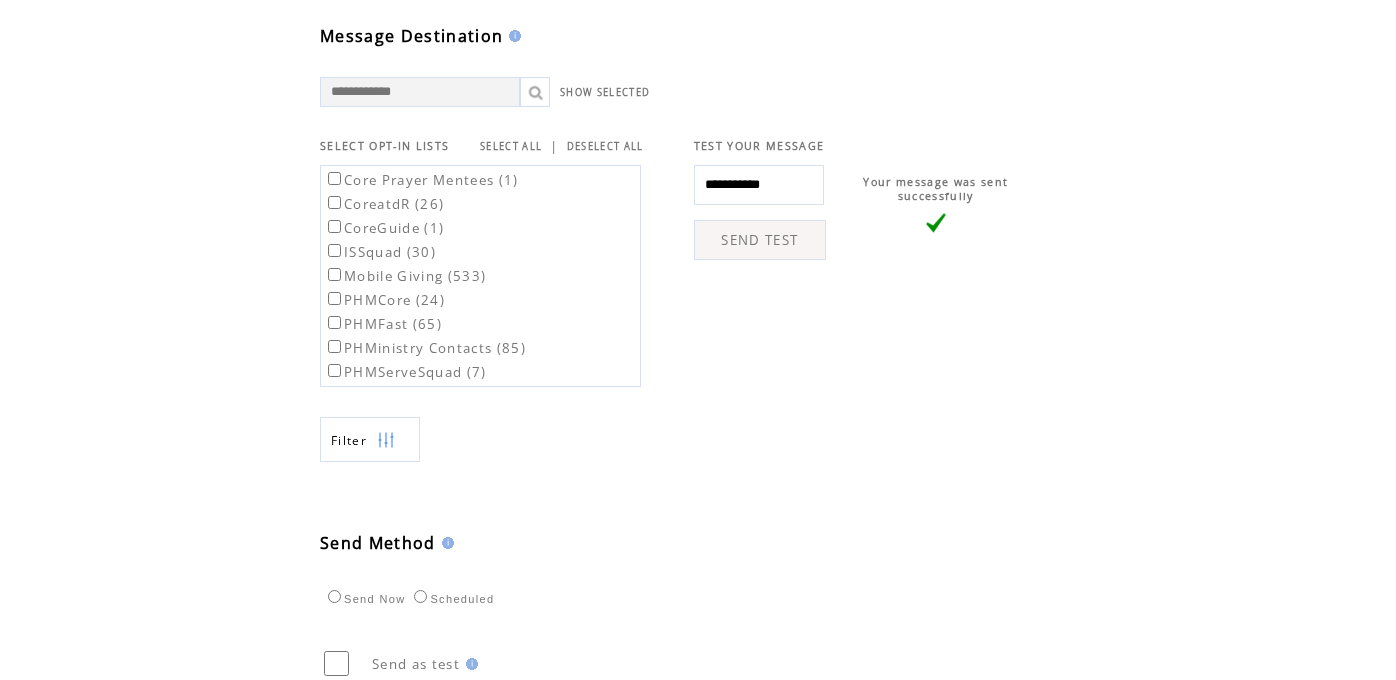 click on "SELECT ALL" at bounding box center (511, 146) 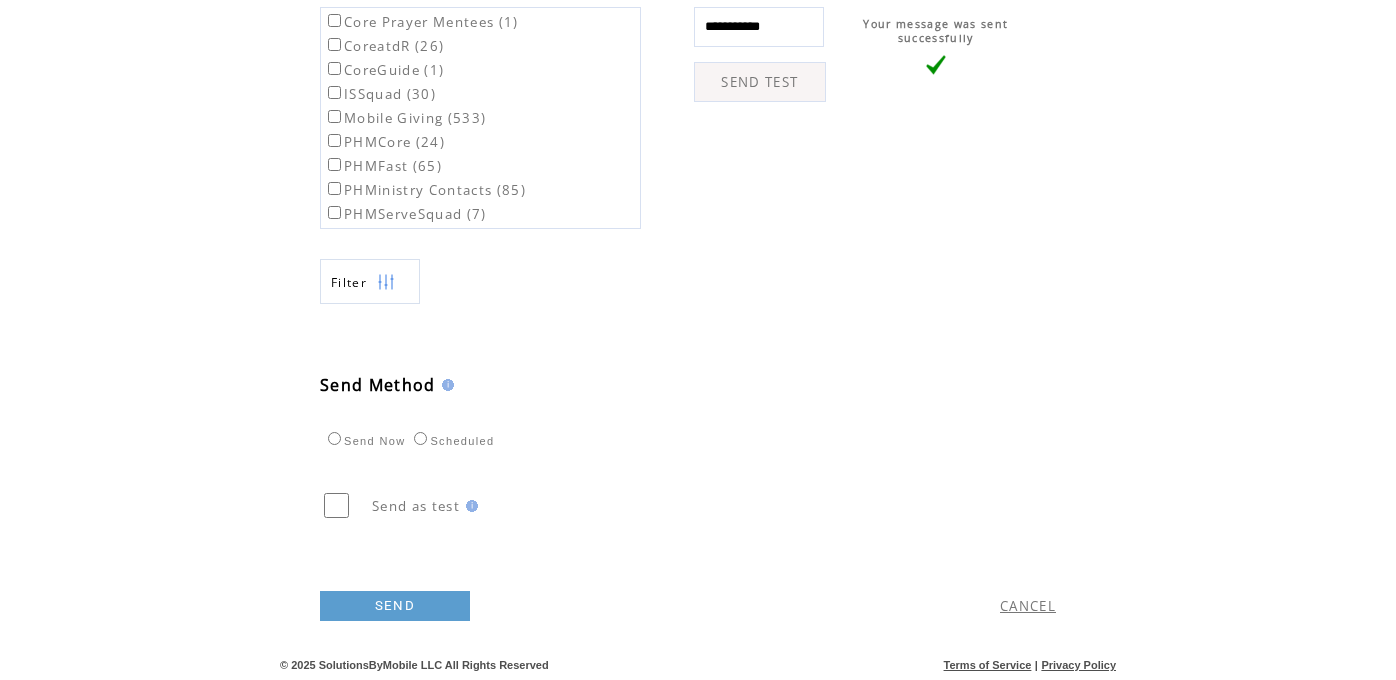 scroll, scrollTop: 761, scrollLeft: 0, axis: vertical 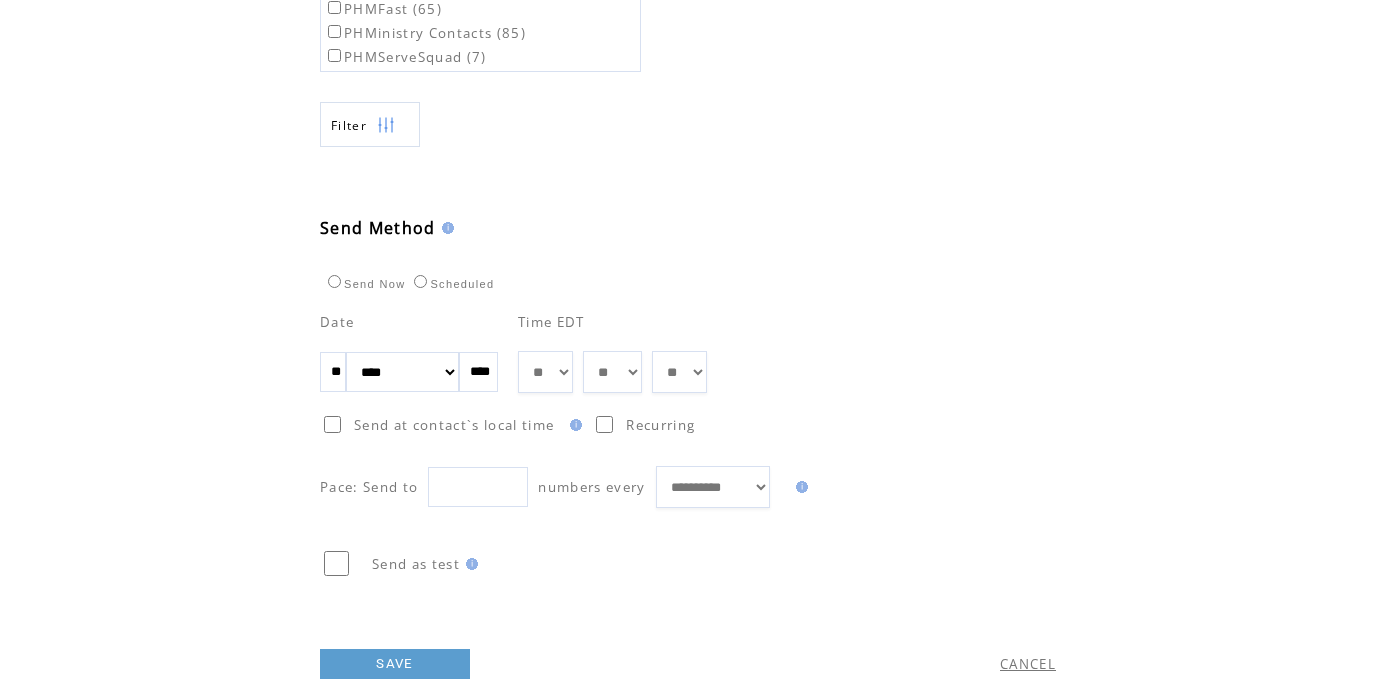 drag, startPoint x: 332, startPoint y: 372, endPoint x: 353, endPoint y: 372, distance: 21 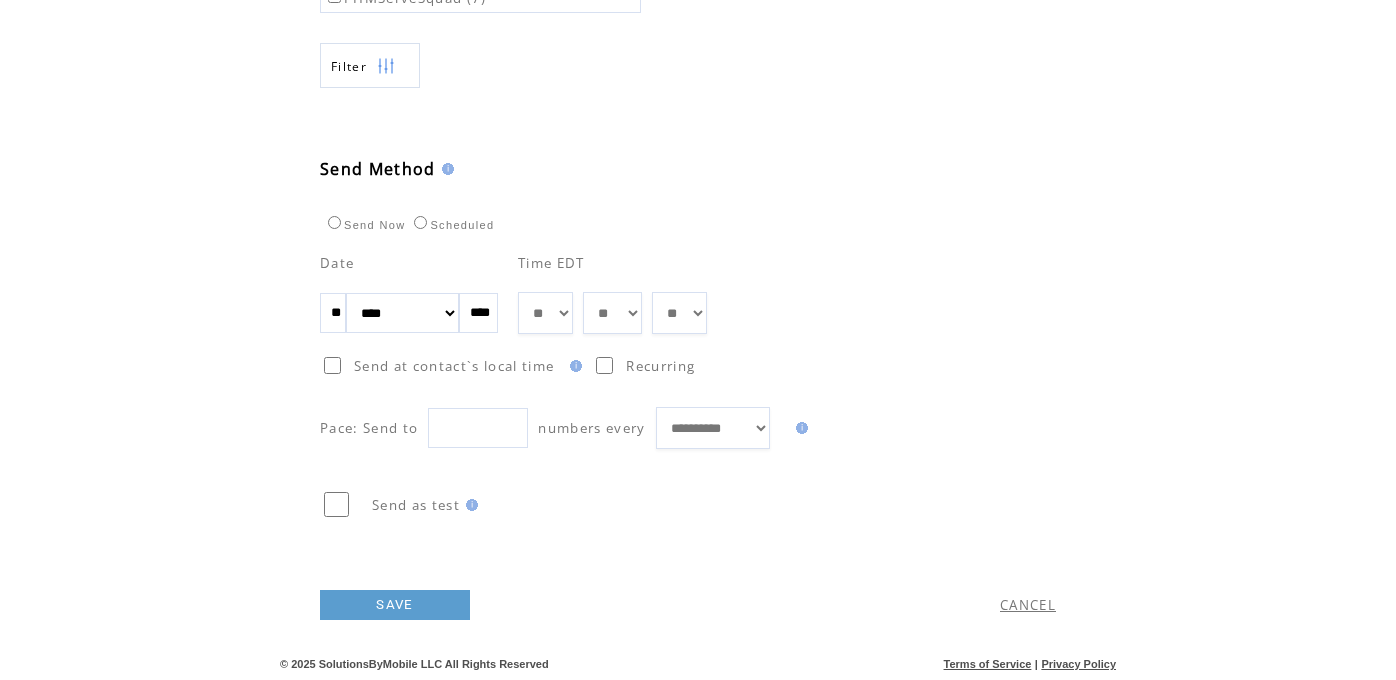 click on "SAVE" at bounding box center [395, 605] 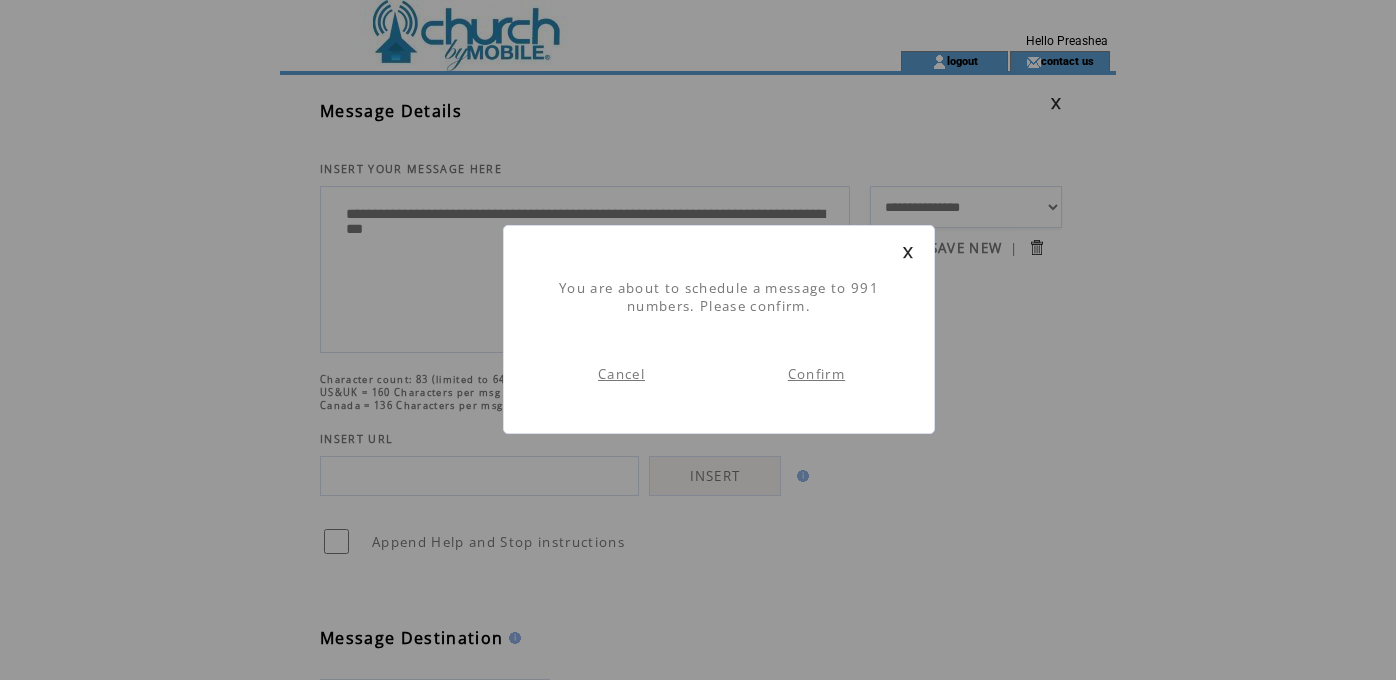 scroll, scrollTop: 1, scrollLeft: 0, axis: vertical 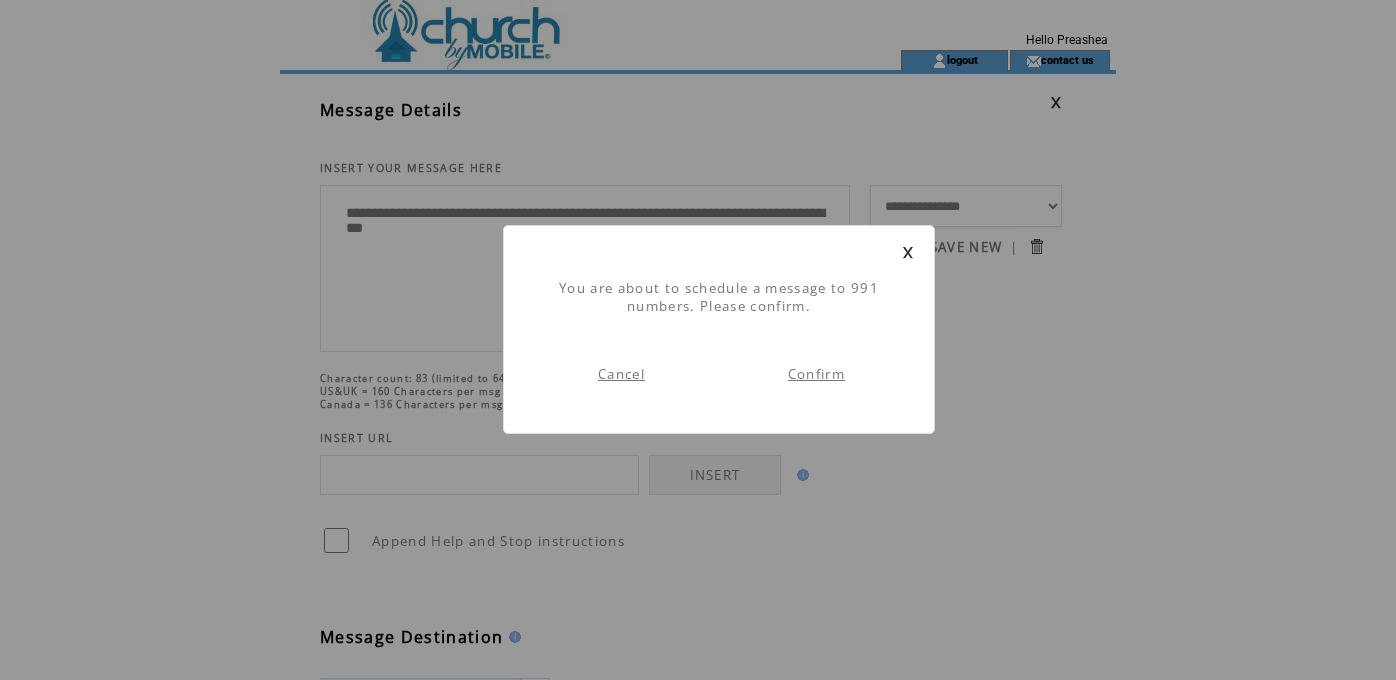 click on "Confirm" at bounding box center (816, 374) 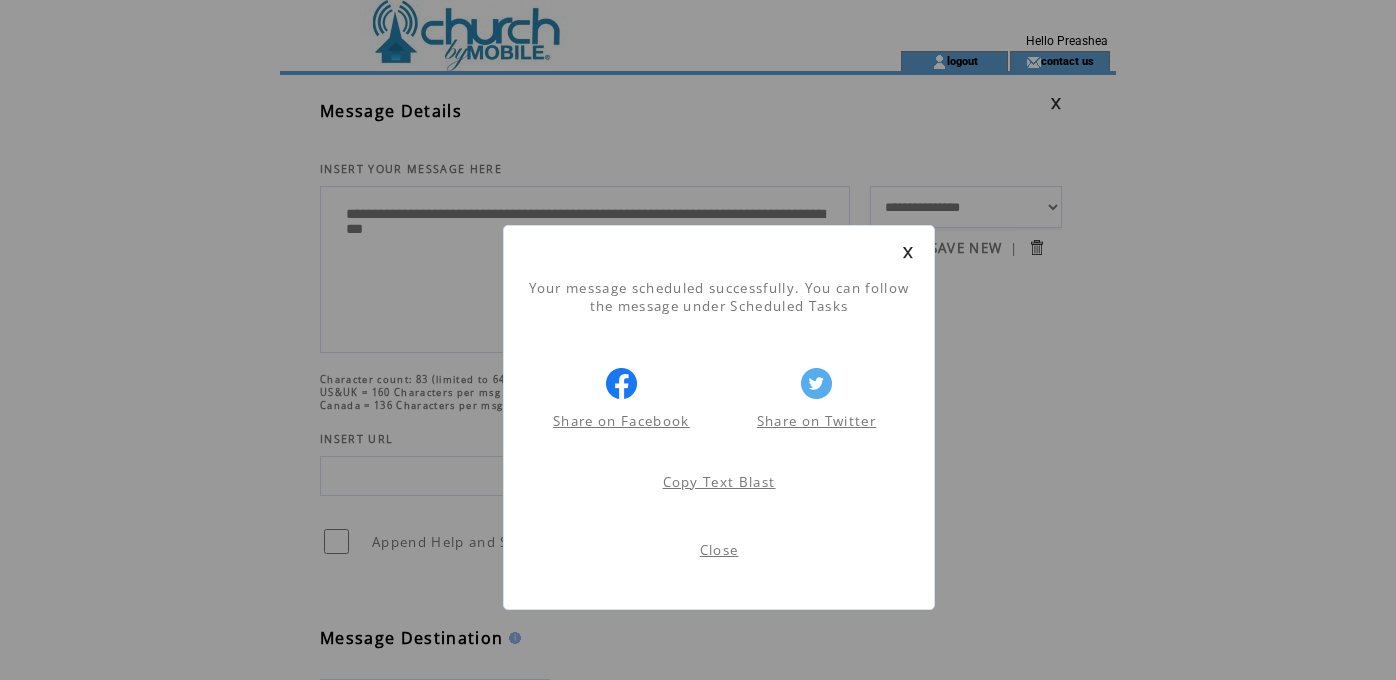 scroll, scrollTop: 1, scrollLeft: 0, axis: vertical 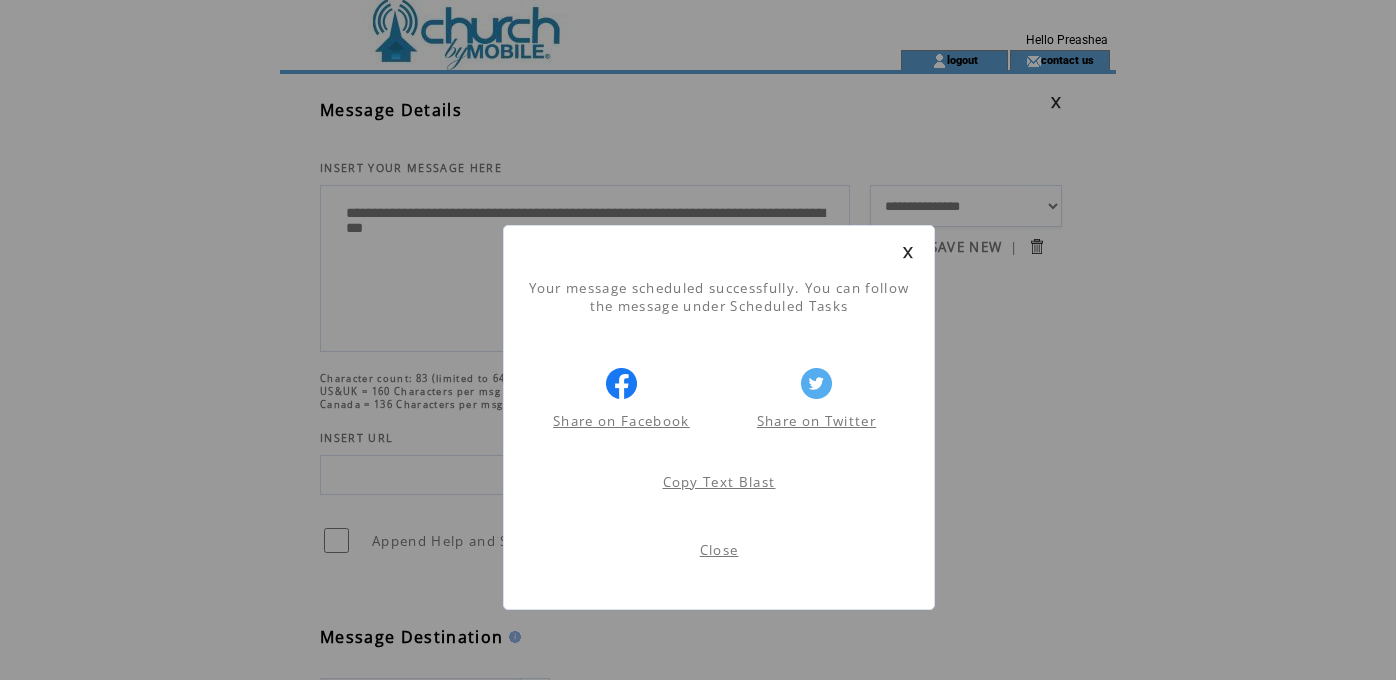 click on "Close" at bounding box center (719, 550) 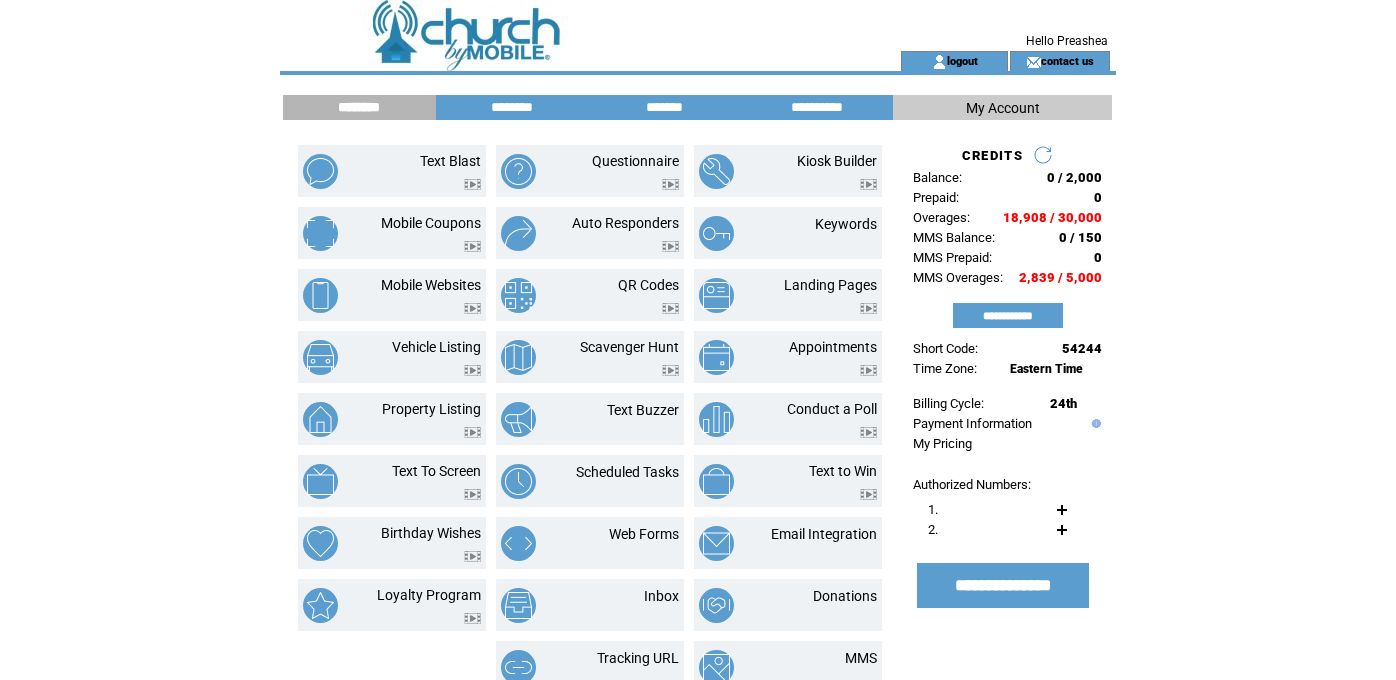 scroll, scrollTop: 0, scrollLeft: 0, axis: both 